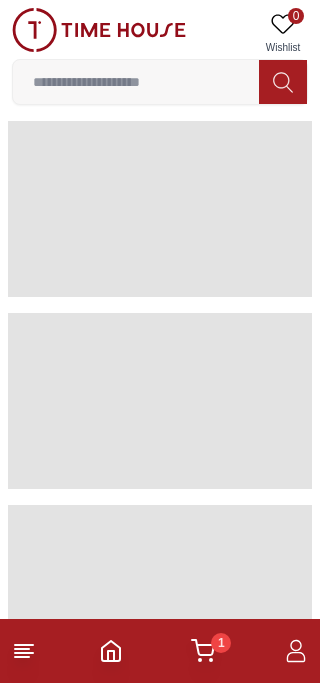 scroll, scrollTop: 0, scrollLeft: 0, axis: both 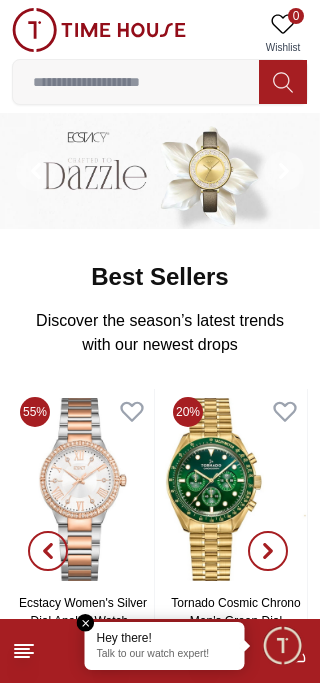 click at bounding box center [86, 623] 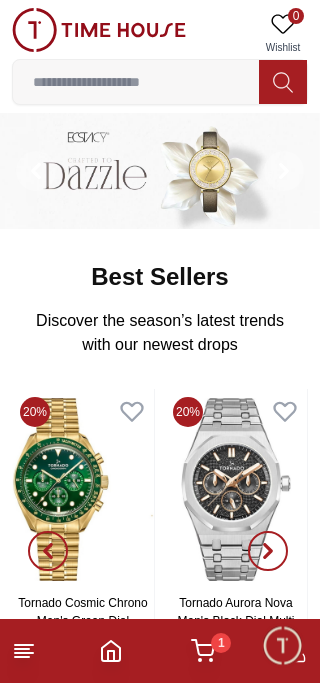 click 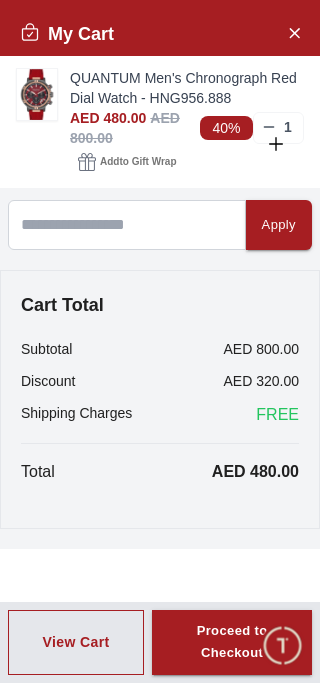 click on "Add  to Gift Wrap" at bounding box center (138, 162) 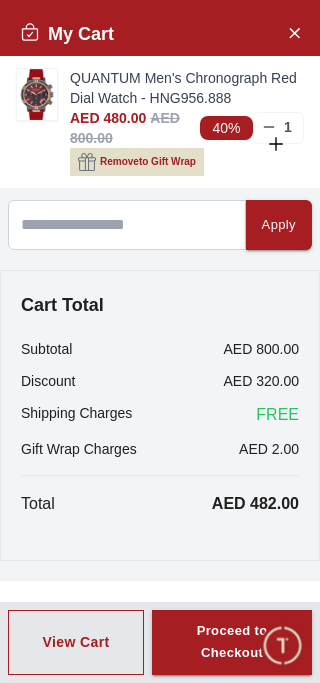 scroll, scrollTop: 35, scrollLeft: 0, axis: vertical 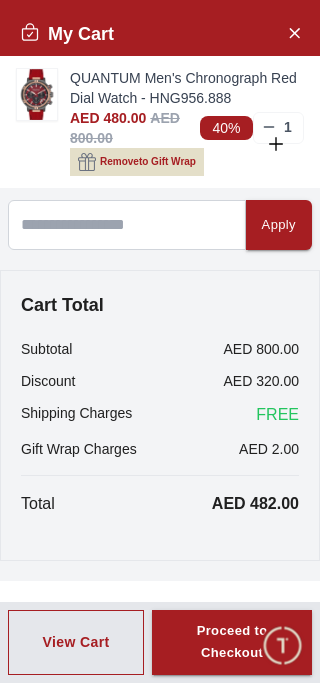 click 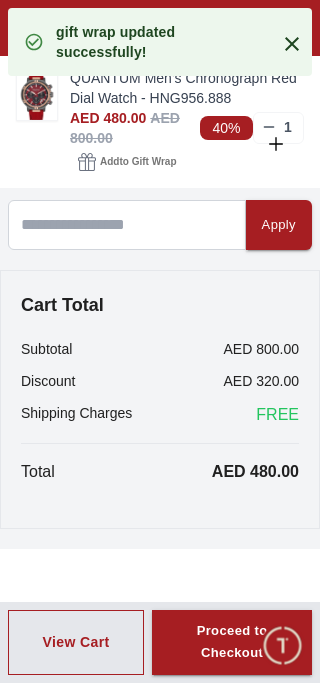 scroll, scrollTop: 0, scrollLeft: 0, axis: both 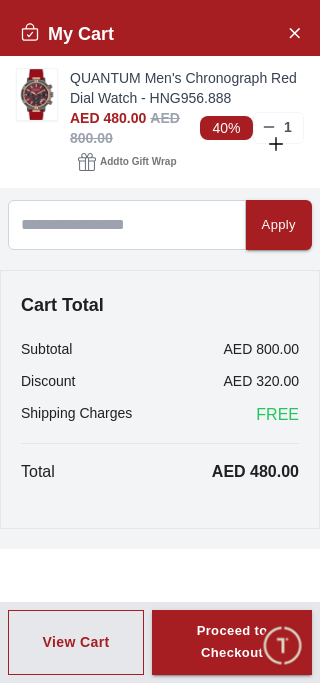 click at bounding box center [294, 32] 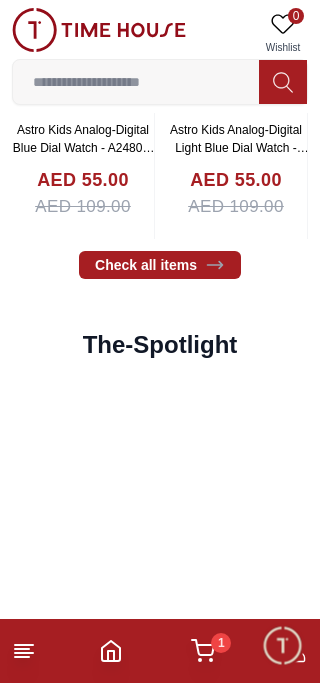 scroll, scrollTop: 2727, scrollLeft: 0, axis: vertical 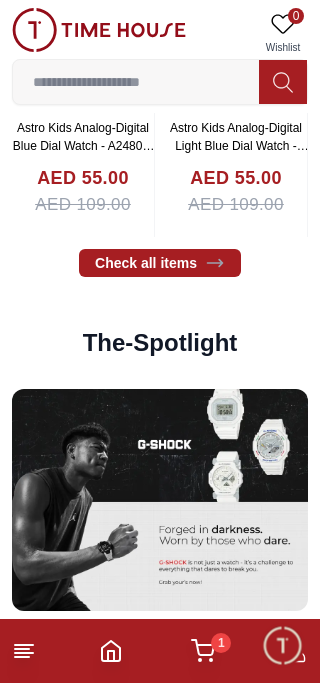 click at bounding box center [48, 76] 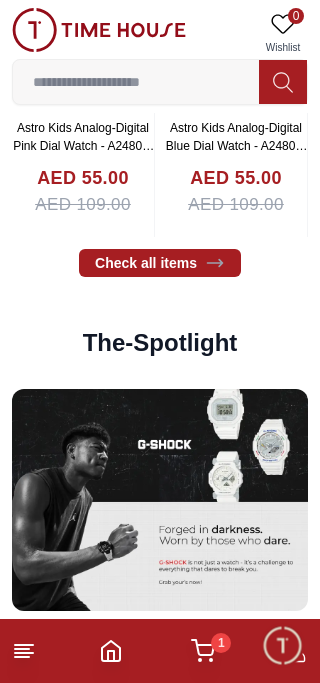 click at bounding box center (268, 76) 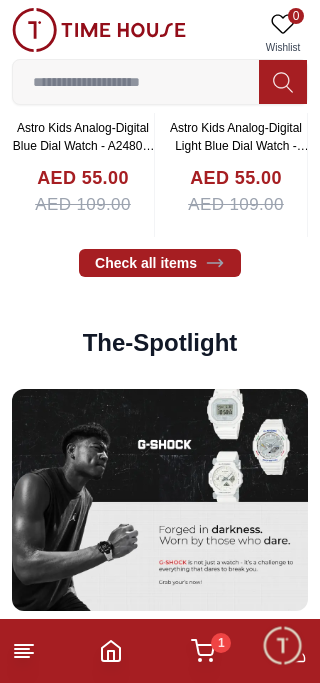 click at bounding box center [48, 76] 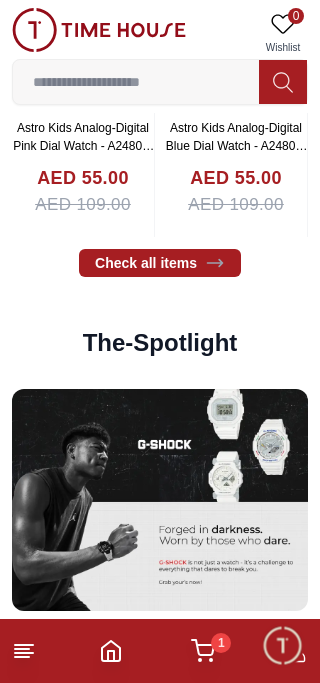 click at bounding box center (268, 76) 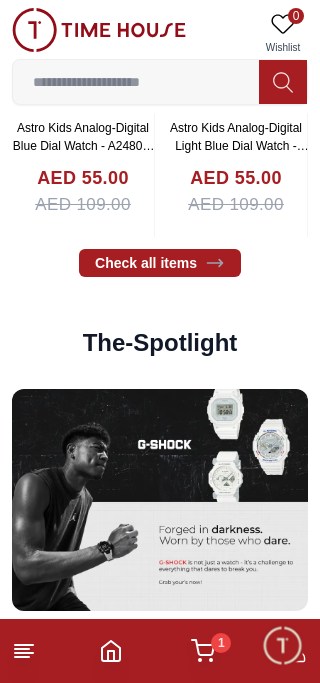 click at bounding box center [83, 14] 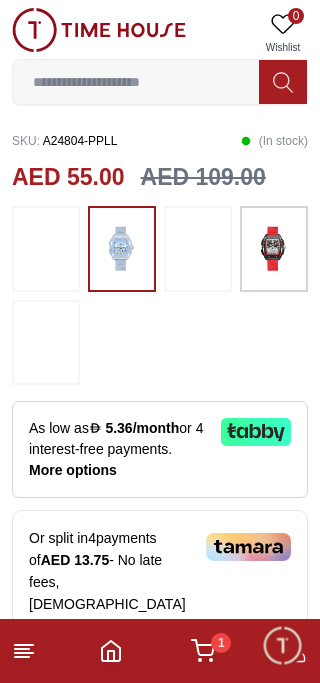 scroll, scrollTop: 605, scrollLeft: 0, axis: vertical 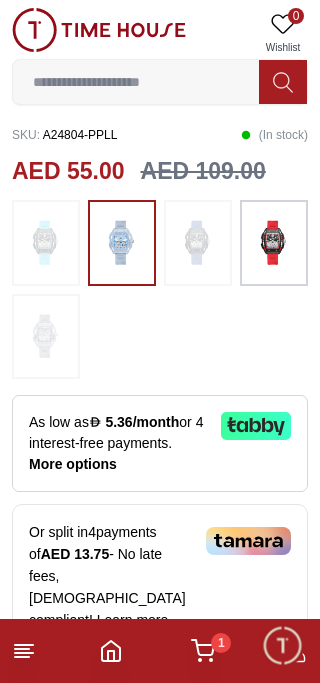click at bounding box center [274, 242] 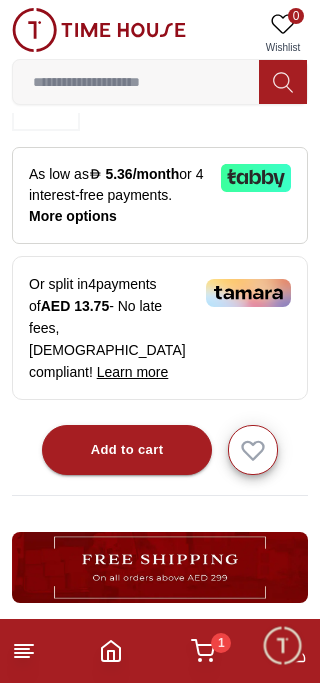 scroll, scrollTop: 856, scrollLeft: 0, axis: vertical 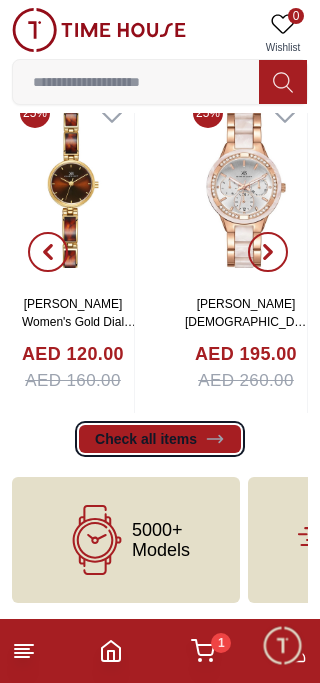 click 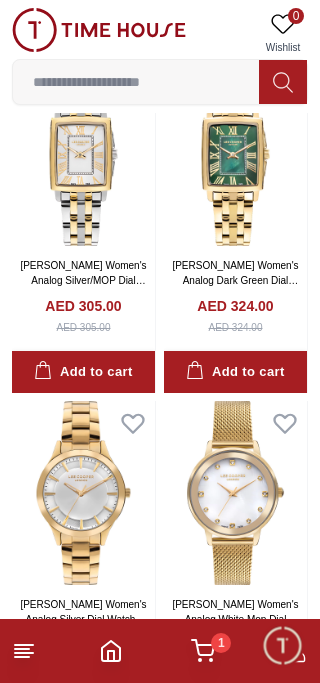 scroll, scrollTop: 2829, scrollLeft: 0, axis: vertical 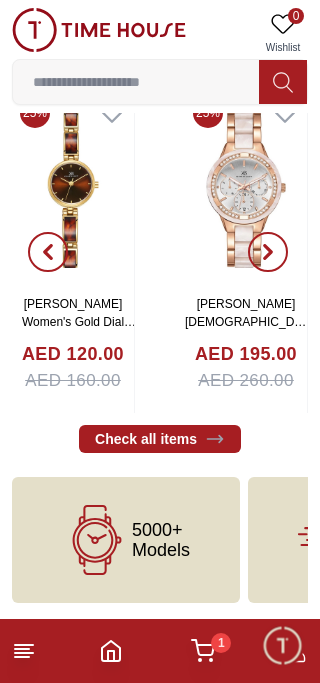 click 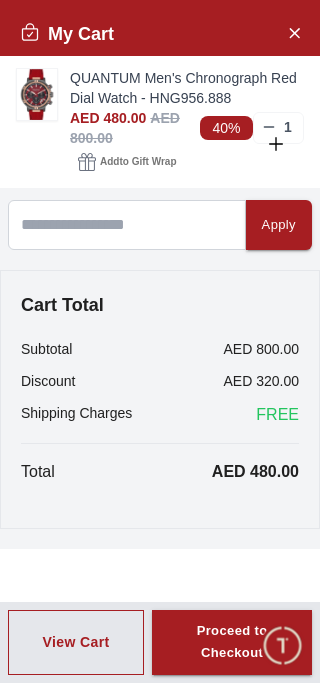 click on "QUANTUM Men's Chronograph Red Dial Watch - HNG956.888" at bounding box center (187, 88) 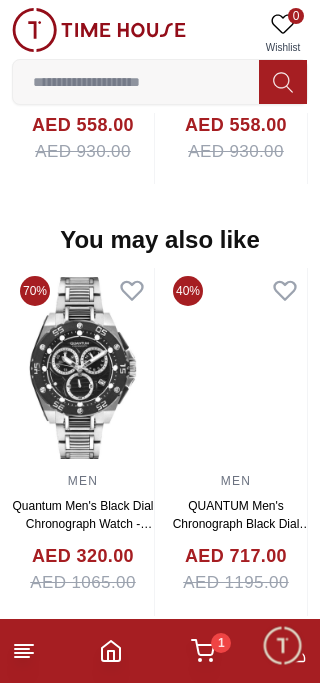 scroll, scrollTop: 2017, scrollLeft: 0, axis: vertical 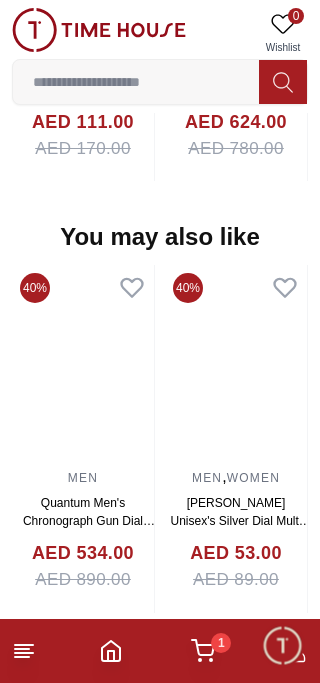 click at bounding box center [83, -66] 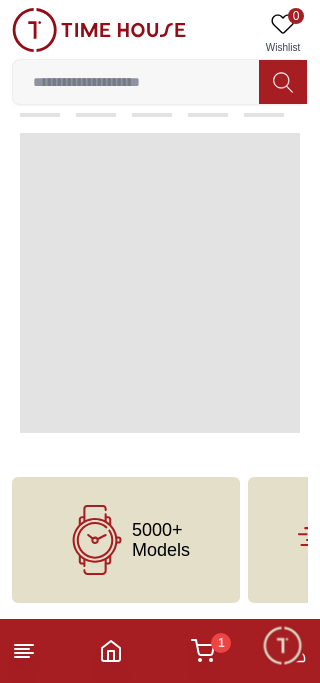 scroll, scrollTop: 0, scrollLeft: 0, axis: both 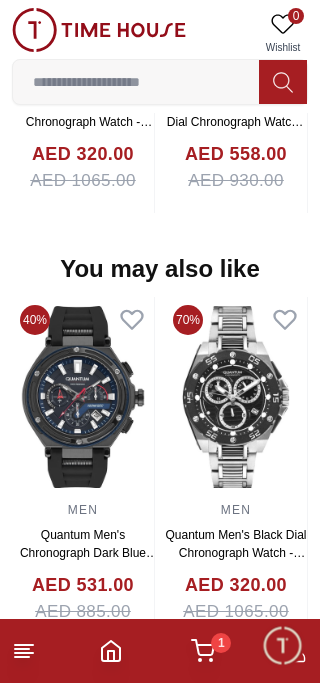 click at bounding box center [-70, -34] 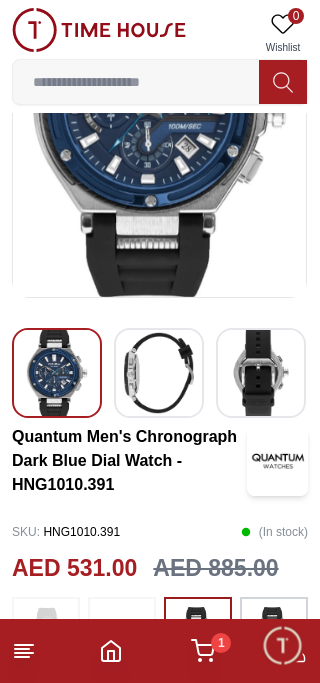 scroll, scrollTop: 0, scrollLeft: 0, axis: both 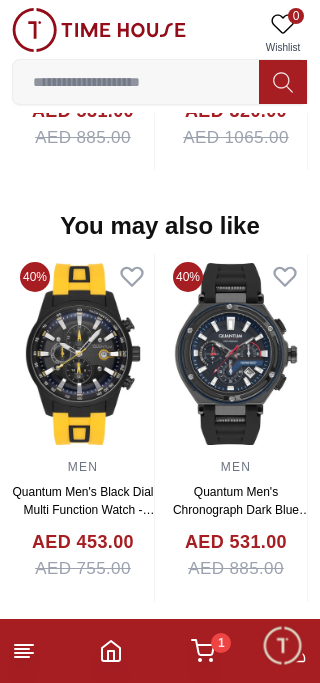click 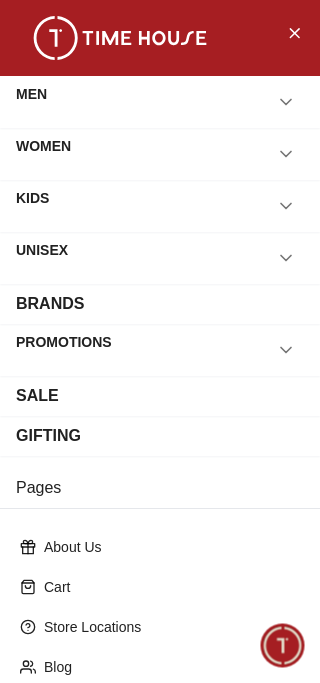 click on "MEN" at bounding box center (31, 102) 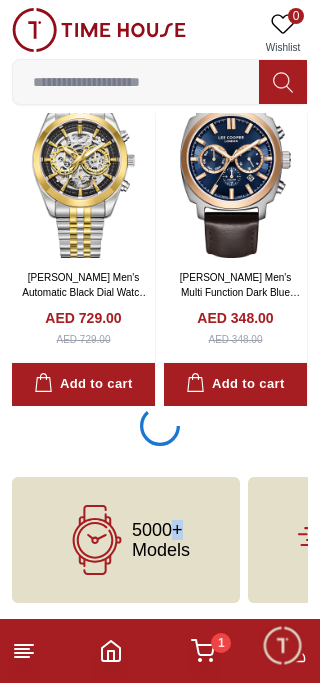 scroll, scrollTop: 3323, scrollLeft: 0, axis: vertical 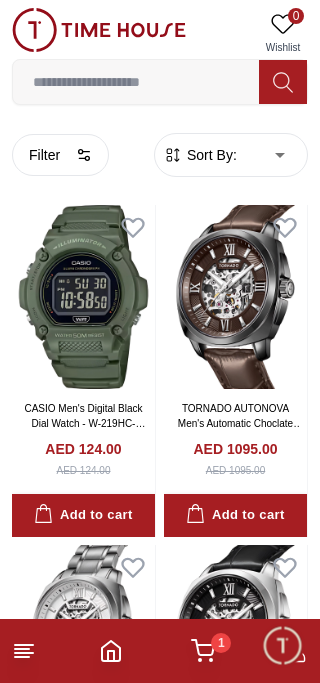 click on "100% Genuine products with International Warranty Shop From [GEOGRAPHIC_DATA] | العربية |  Currency   | 0 Wishlist Help Our Stores My Account 0 Wishlist 1 My Bag Home Men    Filter By Clear Brands Quantum [PERSON_NAME] Slazenger [PERSON_NAME] Astro Ecstacy Tornado CASIO CITIZEN GUESS ORIENT Armani Exchange Police Ducati CERRUTI 1881 G-Shock [PERSON_NAME] Accessories Tsar Bomba Color Black Green Blue Red Dark Blue Silver Silver / Black Orange Rose Gold Grey White White / Rose Gold Silver / Silver Dark Blue / Silver Silver / Gold Silver / Rose Gold Black / Black Black / Silver Black / Rose Gold Gold Yellow Brown White / Silver Light Blue Black /Rose Gold Black /Grey Black /Red Black /Black Black / Rose Gold / Black Rose Gold / Black Rose Gold / Black / Black Pink Green /Silver Purple Silver Silver Silver / Blue Green / Green Blue / Black Blue / Blue Titanum Navy Blue Military Green Blue / Silver Champagne White / Gold White / Gold  [PERSON_NAME] Green / Silver Blue  Army Green Camouflage Silver / White / Rose Gold Spa Blue" at bounding box center [160, 6991] 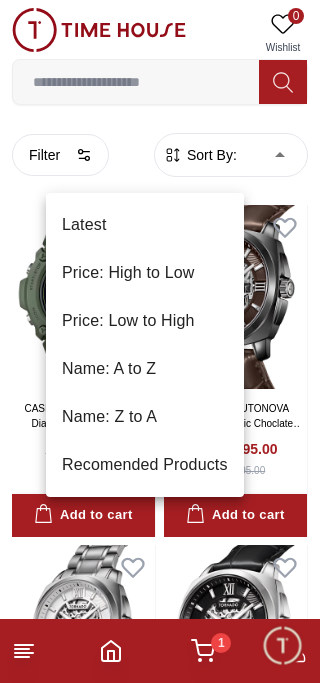 click at bounding box center [160, 341] 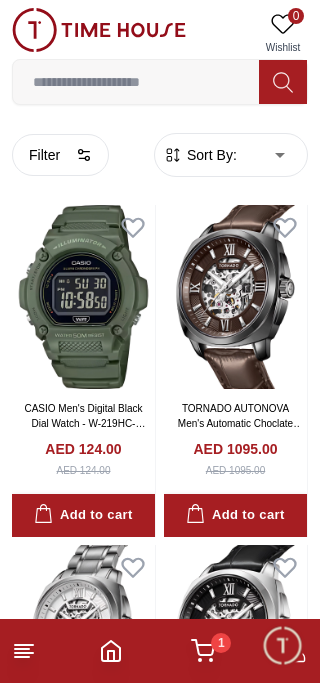 click on "Filter" at bounding box center (60, 155) 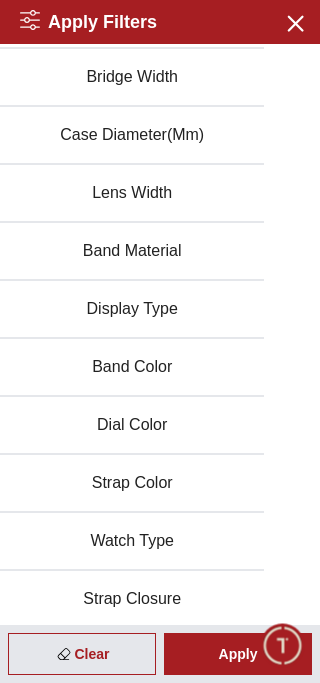 scroll, scrollTop: 663, scrollLeft: 0, axis: vertical 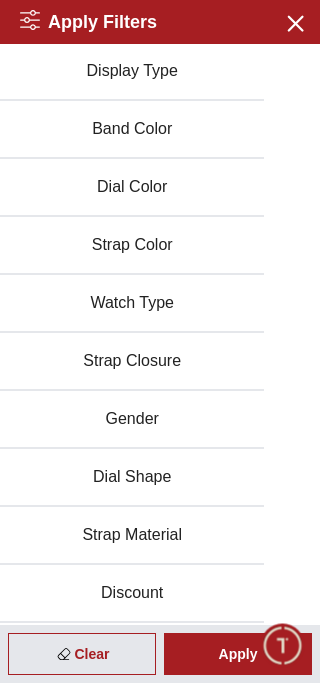 click on "Discount" at bounding box center (132, 594) 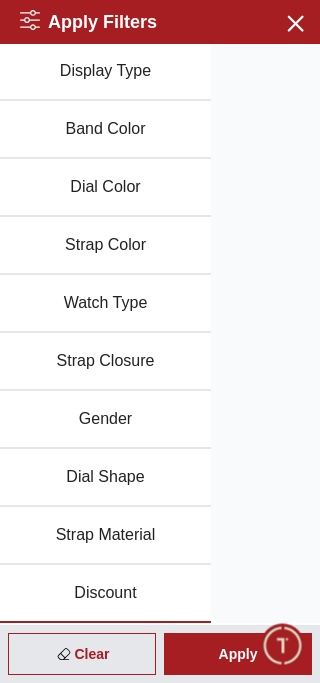 scroll, scrollTop: 725, scrollLeft: 0, axis: vertical 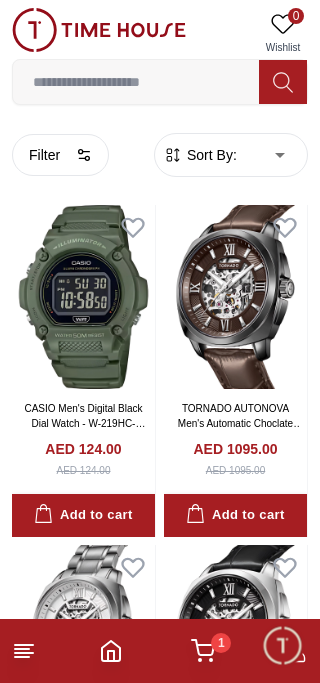 click on "Sort By:" at bounding box center [210, 155] 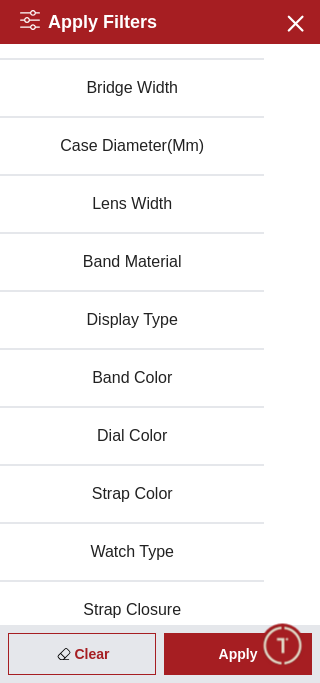 scroll, scrollTop: 663, scrollLeft: 0, axis: vertical 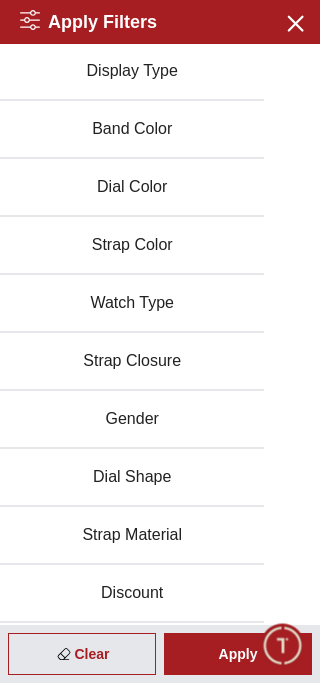 click on "Discount" at bounding box center [132, 594] 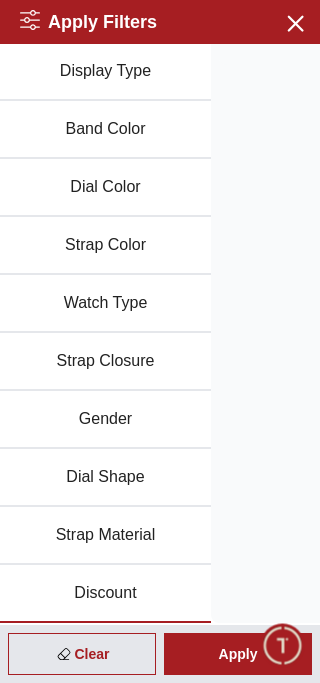scroll, scrollTop: 725, scrollLeft: 0, axis: vertical 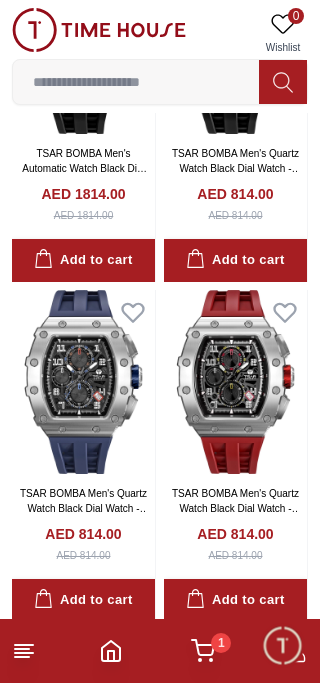 click on "1" at bounding box center (221, 643) 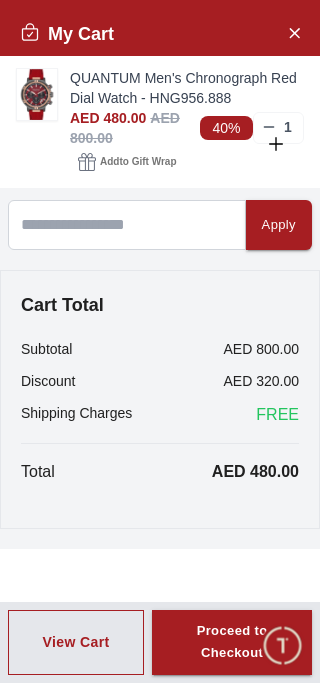 click 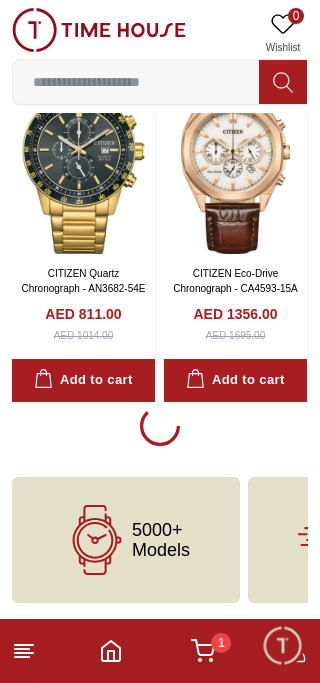 scroll, scrollTop: 14332, scrollLeft: 0, axis: vertical 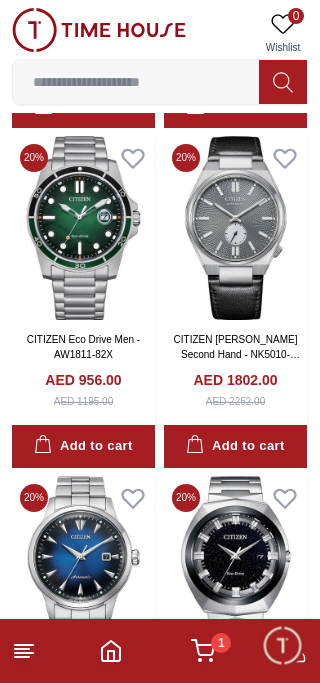 click at bounding box center (235, -791) 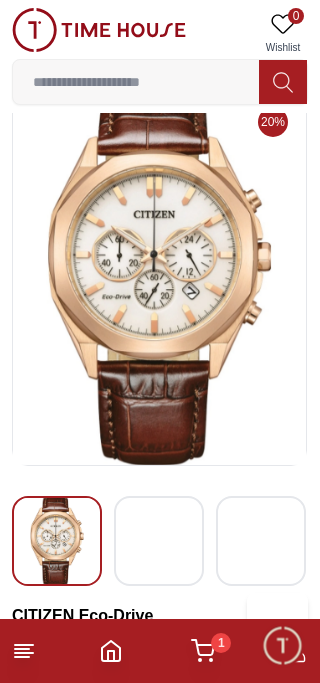 scroll, scrollTop: 43, scrollLeft: 0, axis: vertical 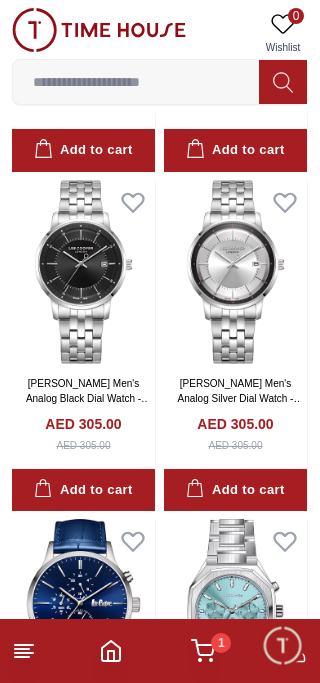 click at bounding box center [83, -68] 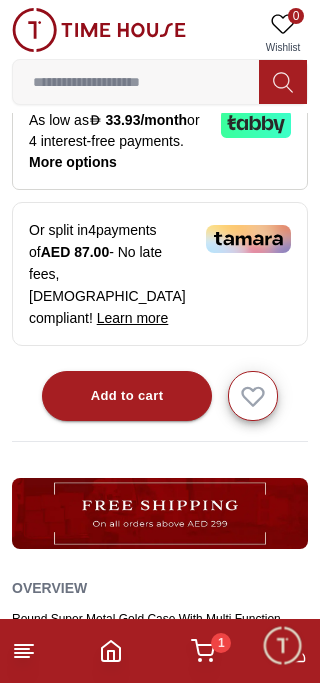 scroll, scrollTop: 815, scrollLeft: 0, axis: vertical 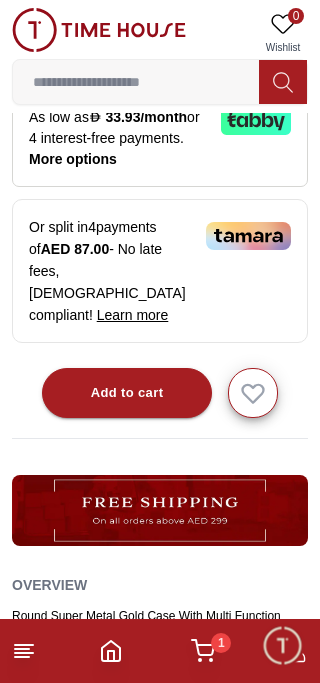 click on "Add to cart" at bounding box center [127, 393] 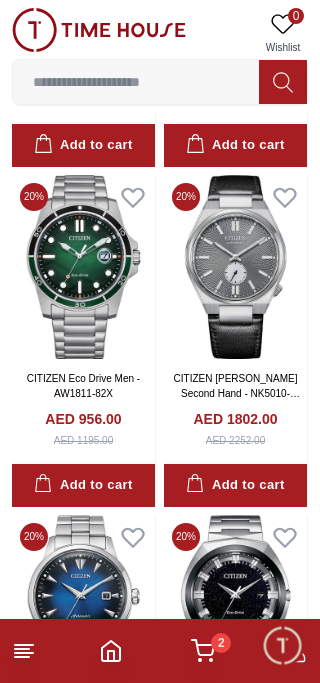 scroll, scrollTop: 14290, scrollLeft: 0, axis: vertical 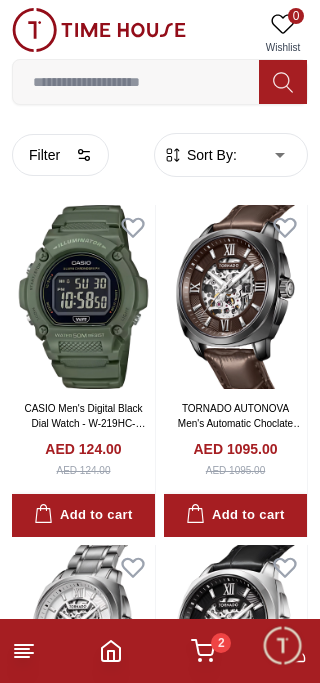 click on "Sort By:" at bounding box center [210, 155] 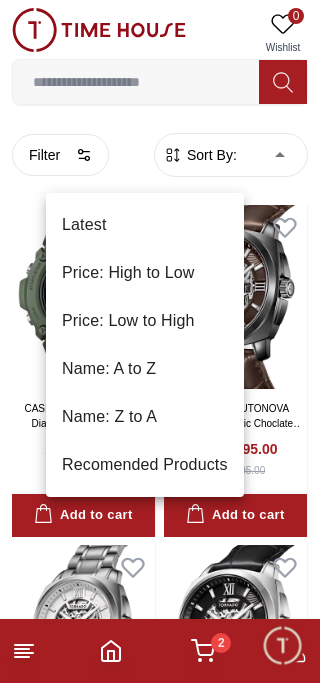 click on "Price: Low to High" at bounding box center (145, 321) 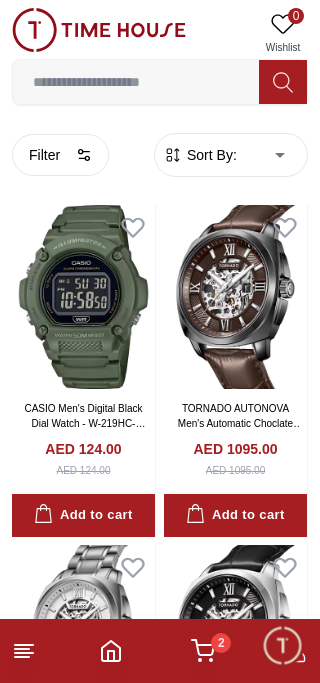 type on "*" 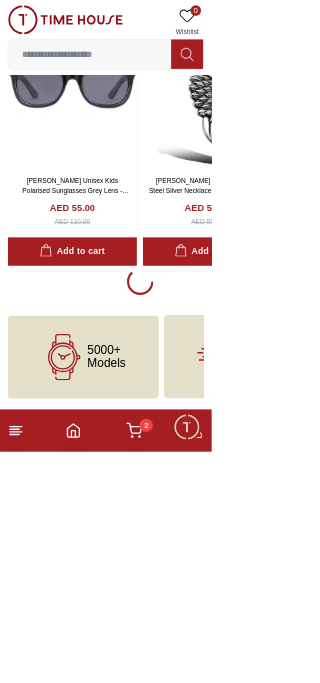 scroll, scrollTop: 8881, scrollLeft: 0, axis: vertical 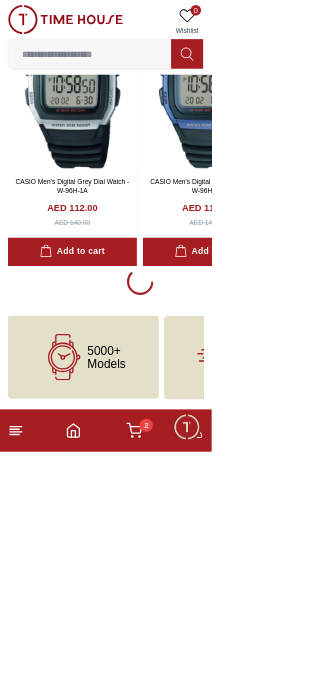 click at bounding box center [313, -1512] 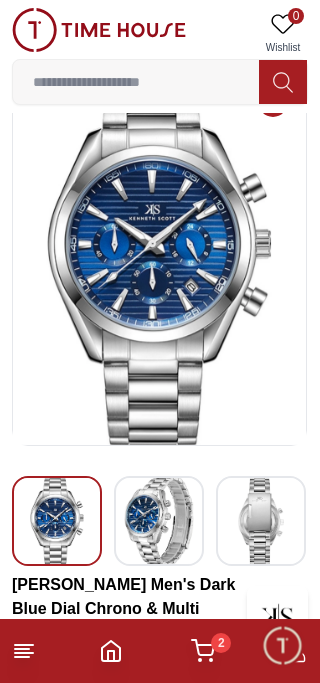 scroll, scrollTop: 87, scrollLeft: 0, axis: vertical 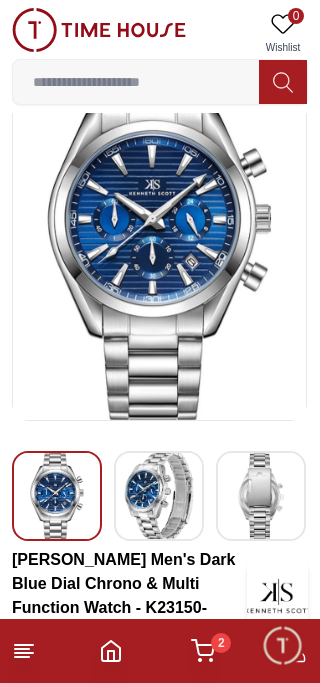 click at bounding box center (159, 496) 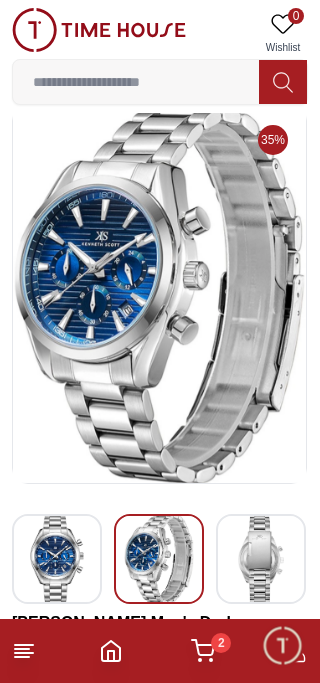 scroll, scrollTop: 23, scrollLeft: 0, axis: vertical 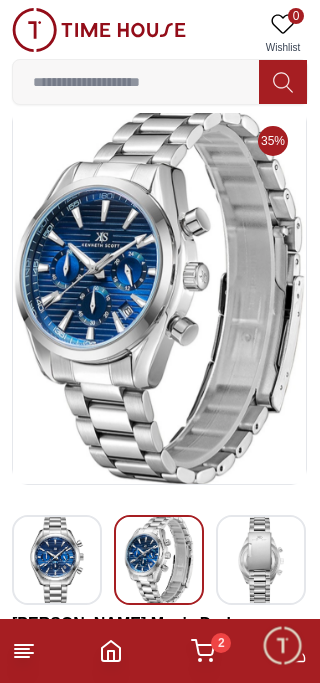 click at bounding box center (261, 560) 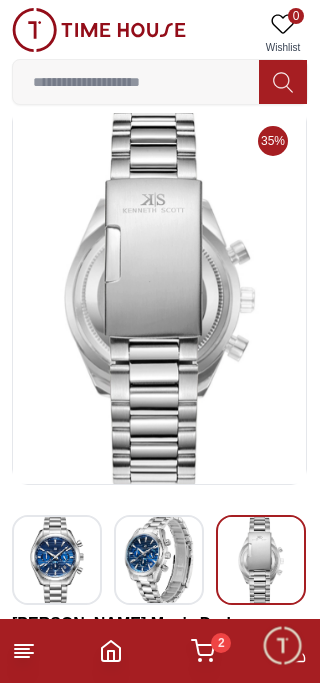 click at bounding box center [159, 560] 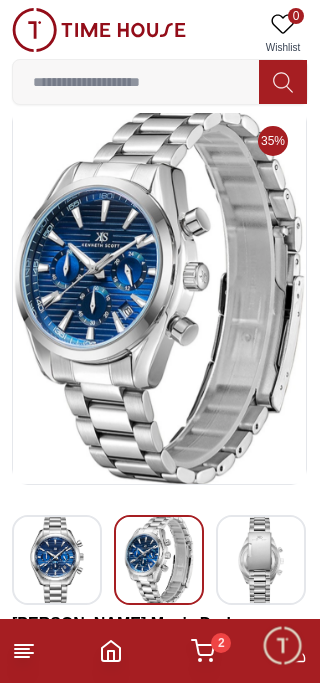 click at bounding box center (57, 560) 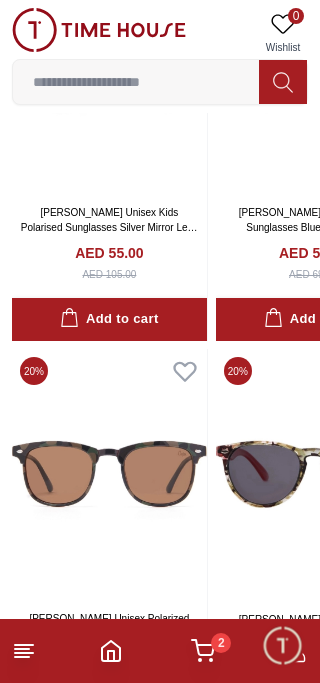 scroll, scrollTop: 3090, scrollLeft: 0, axis: vertical 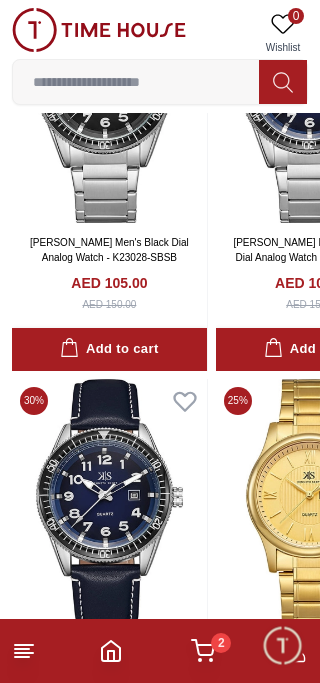 click 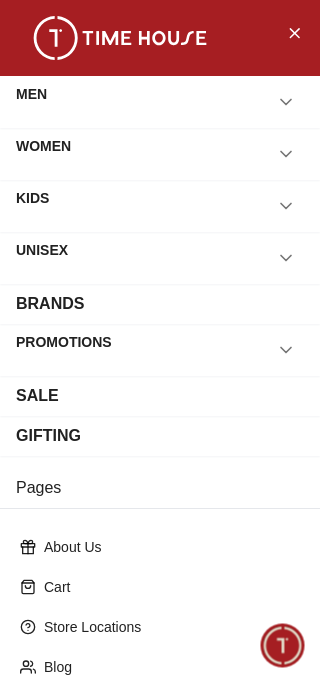 click on "MEN" at bounding box center (31, 102) 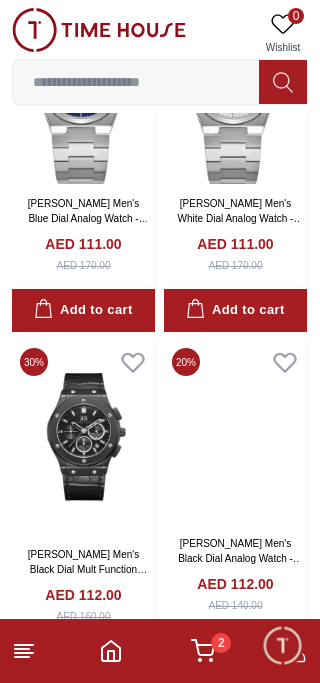 type on "******" 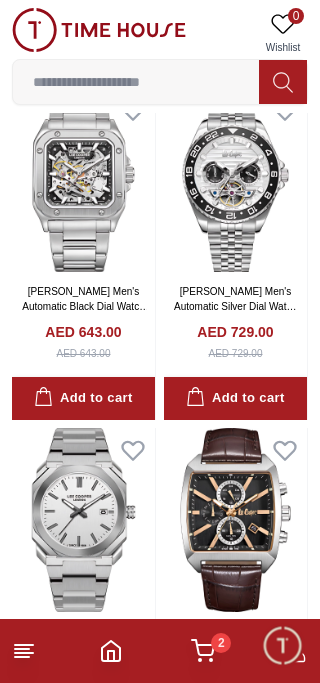 scroll, scrollTop: 1476, scrollLeft: 0, axis: vertical 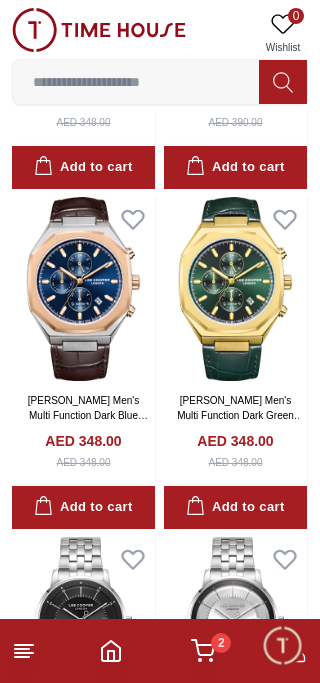 click at bounding box center (235, -50) 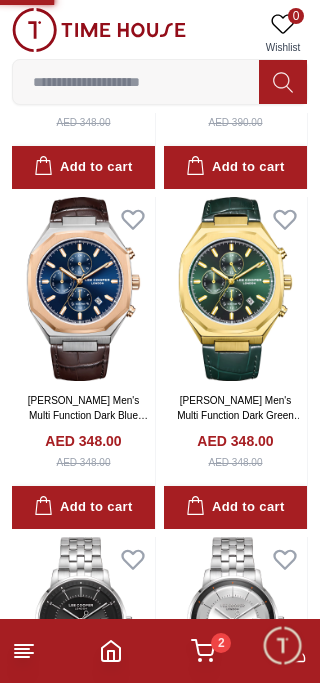 scroll, scrollTop: 0, scrollLeft: 0, axis: both 